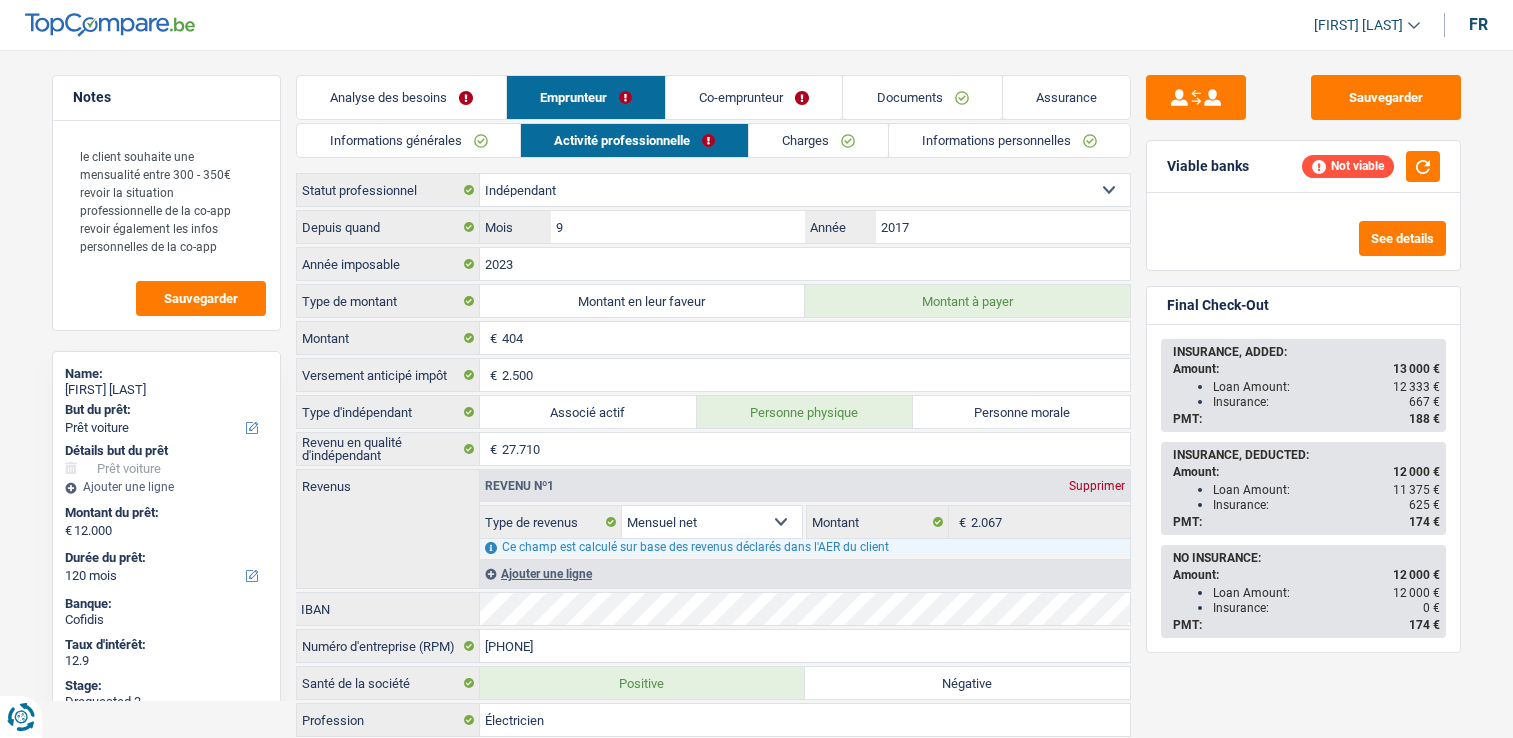 scroll, scrollTop: 0, scrollLeft: 0, axis: both 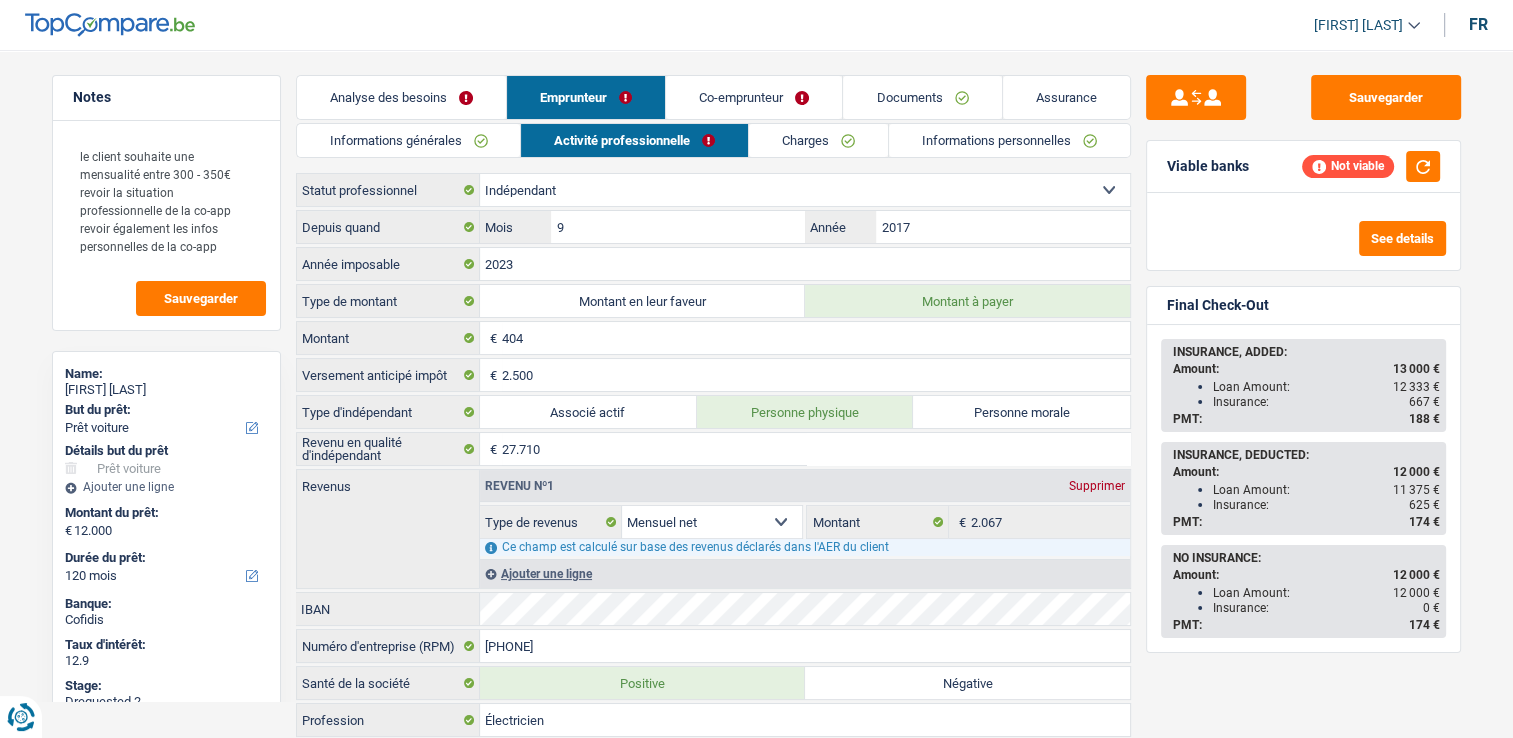 click on "Co-emprunteur" at bounding box center [754, 97] 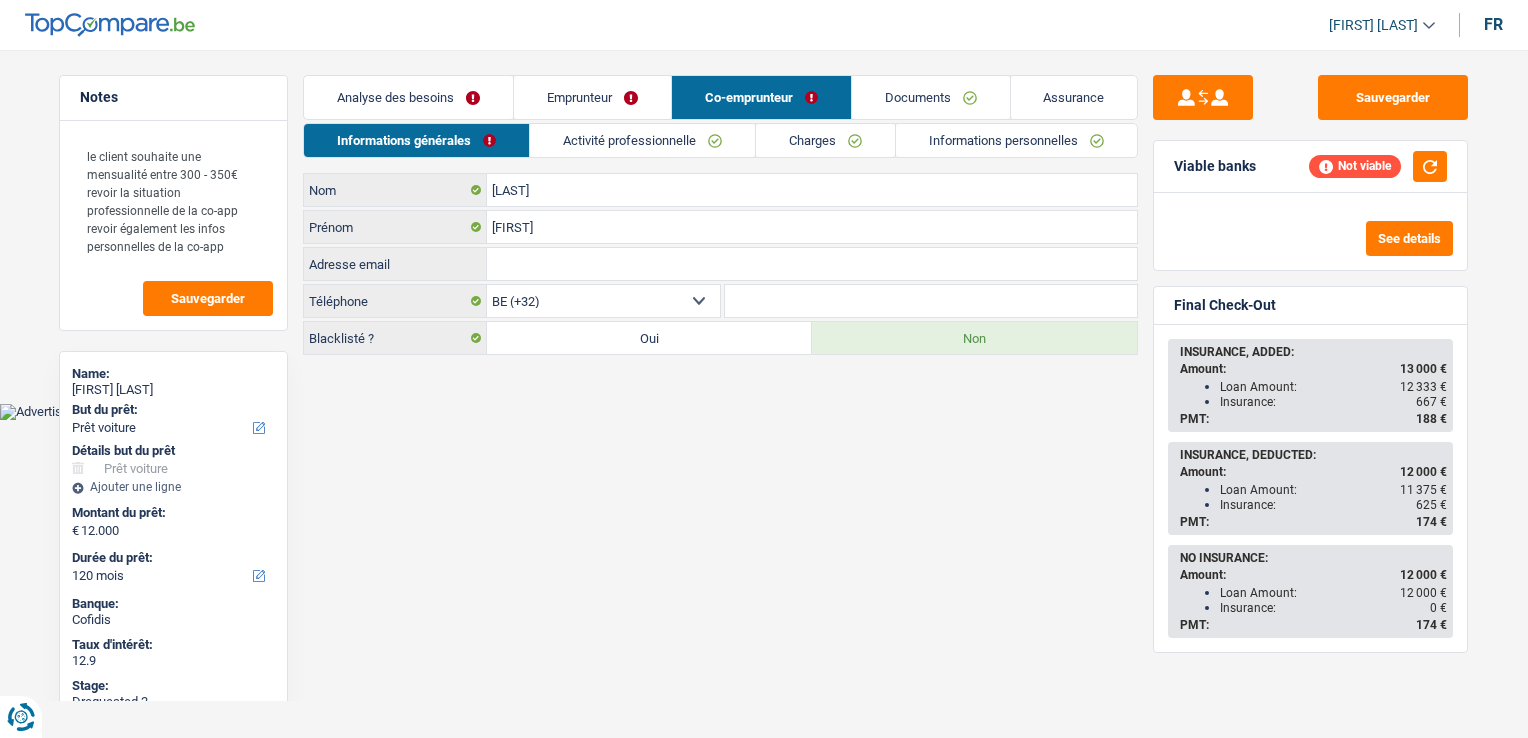click on "Activité professionnelle" at bounding box center (642, 140) 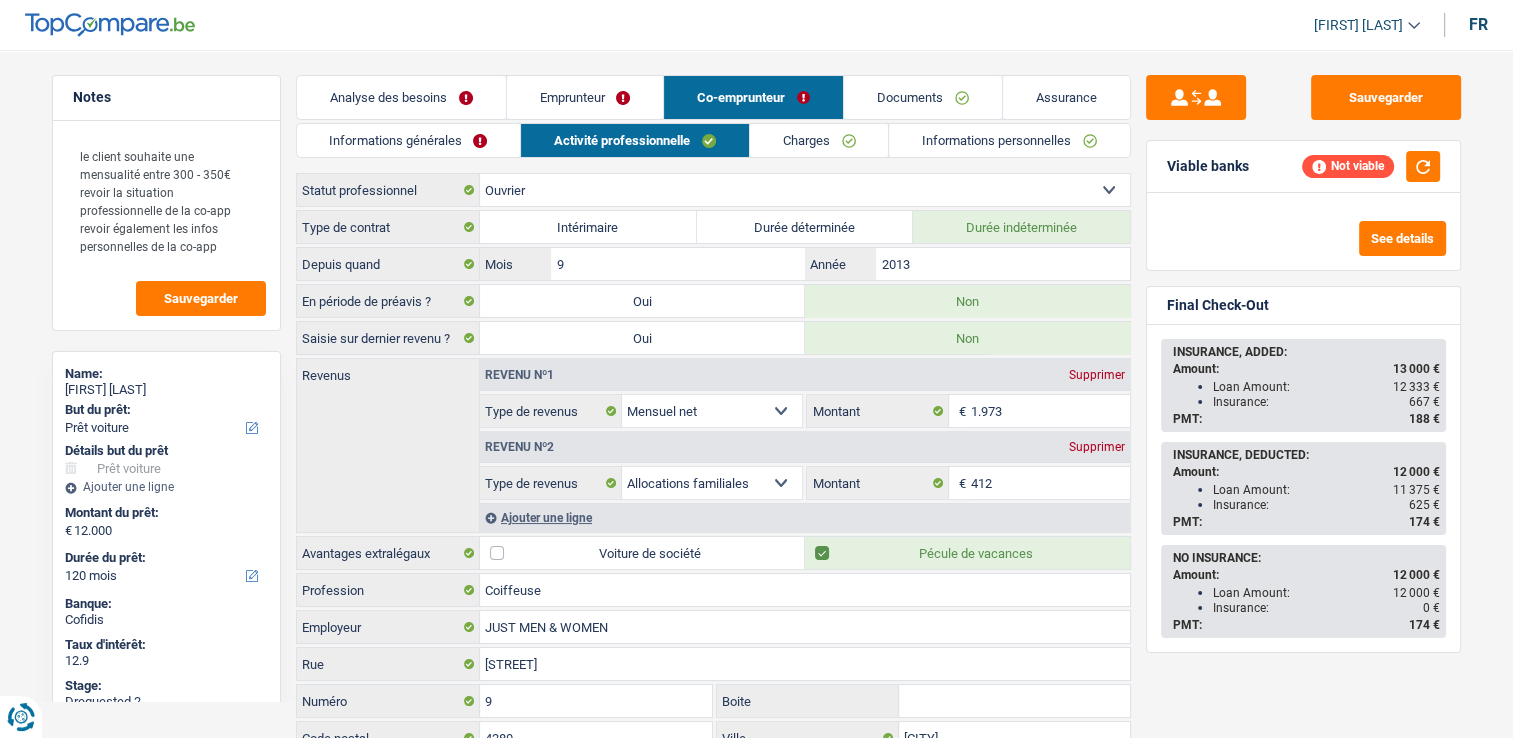 click on "Emprunteur" at bounding box center (585, 97) 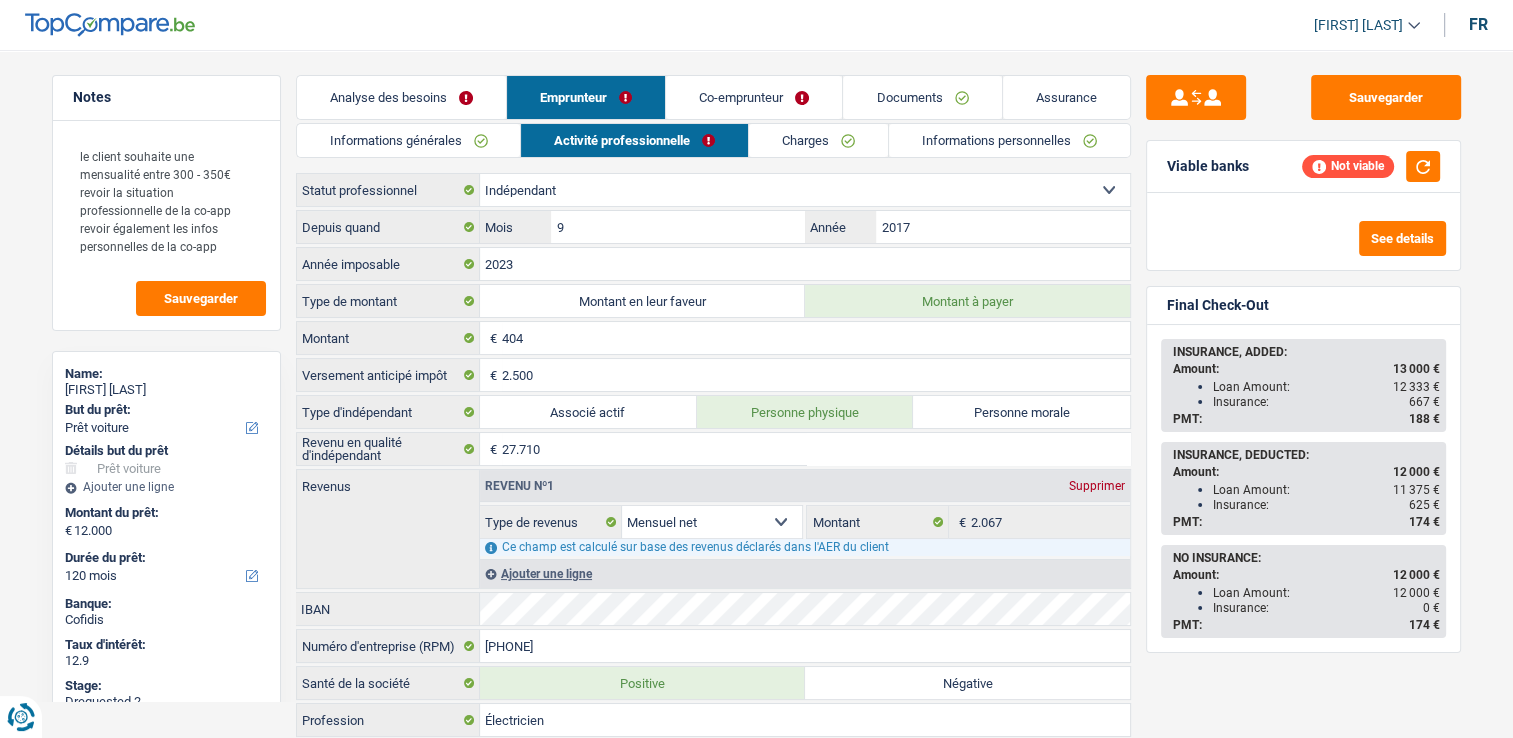 click on "Charges" at bounding box center [818, 140] 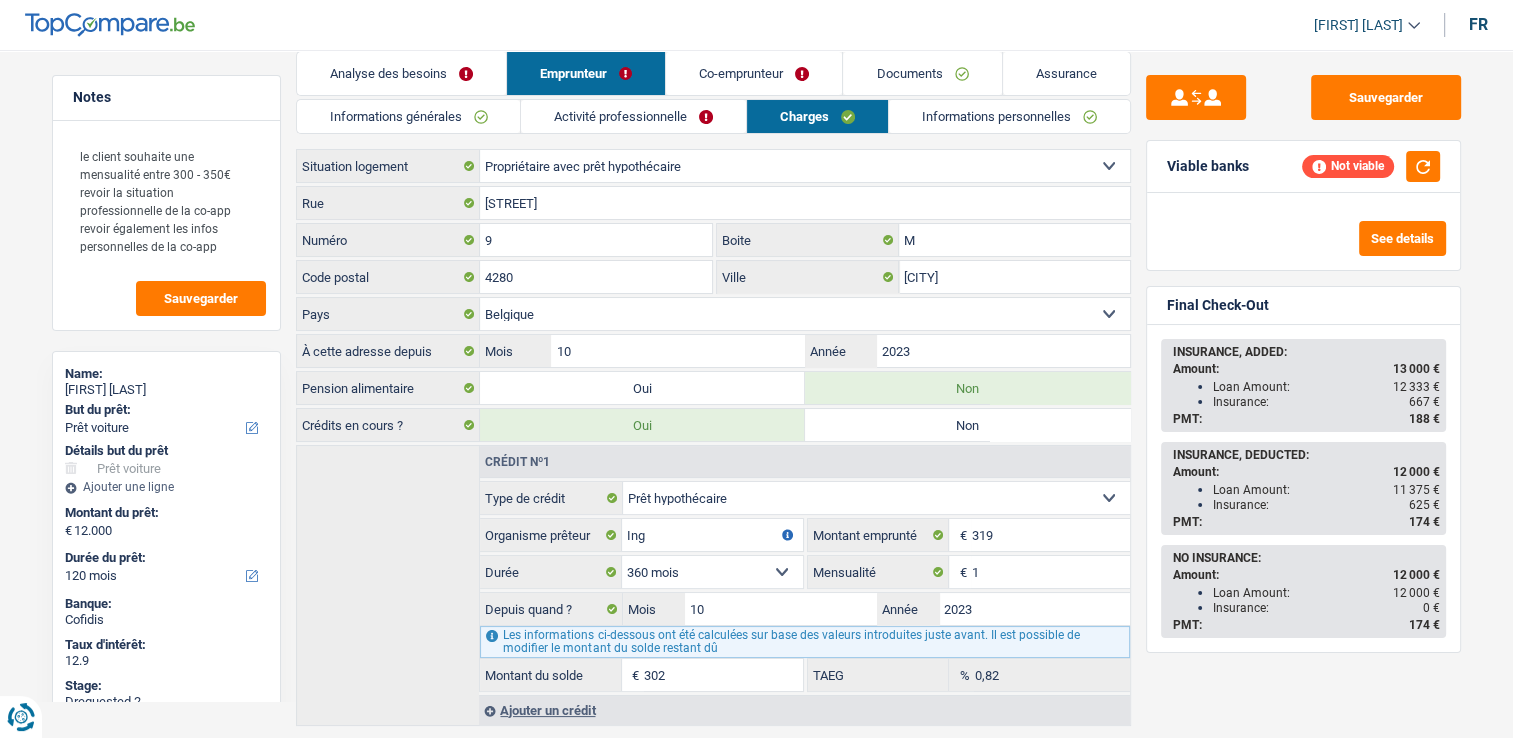 scroll, scrollTop: 0, scrollLeft: 0, axis: both 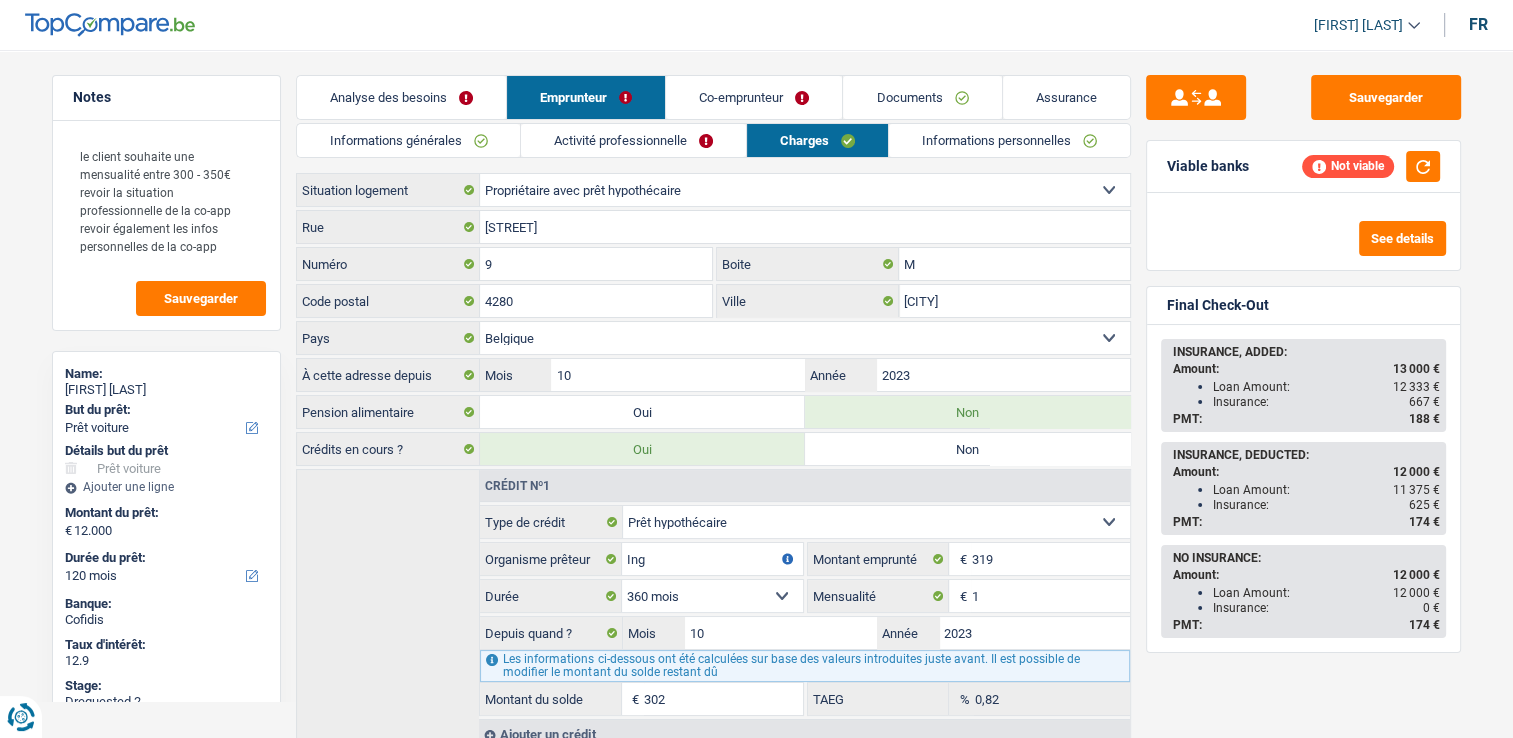 click on "Notes
le client souhaite une mensualité entre 300 - 350€   revoir la situation professionnelle de la co-app  revoir également les infos personnelles de la co-app
Sauvegarder
Name:   [FIRST] [LAST]   But du prêt: Confort maison: meubles, textile, peinture, électroménager, outillage non-professionnel Hifi, multimédia, gsm, ordinateur Aménagement: frais d'installation, déménagement Evénement familial: naissance, mariage, divorce, communion, décès Frais médicaux Frais d'études Frais permis de conduire Loisirs: voyage, sport, musique Rafraîchissement: petits travaux maison et jardin Frais judiciaires Réparation voiture Prêt rénovation Prêt énergie Prêt voiture Taxes, impôts non professionnels Rénovation bien à l'étranger Dettes familiales Assurance Autre
Sélectionner une option
Détails but du prêt
Hifi, multimédia, gsm, ordinateur Frais médicaux" at bounding box center (756, 414) 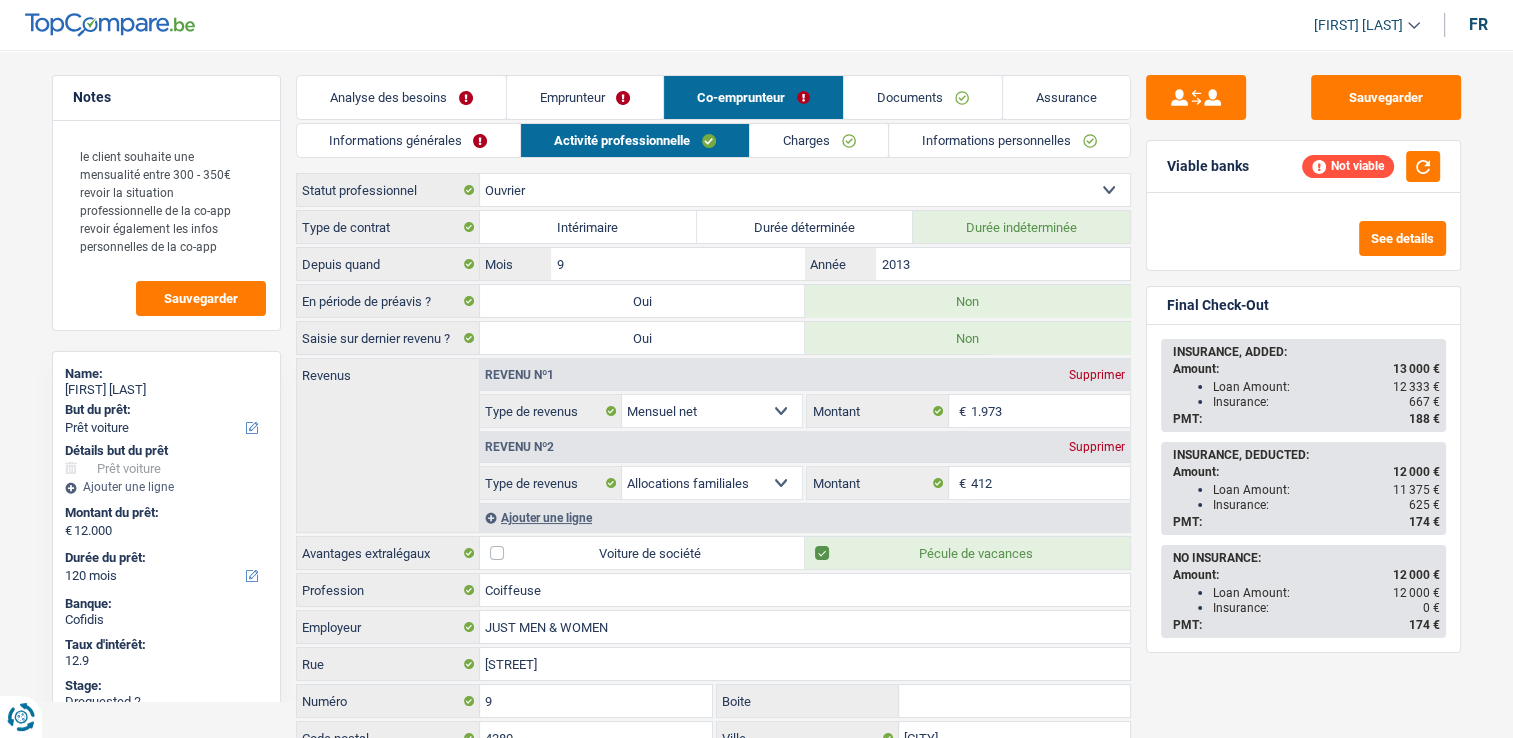 click on "Charges" at bounding box center (819, 140) 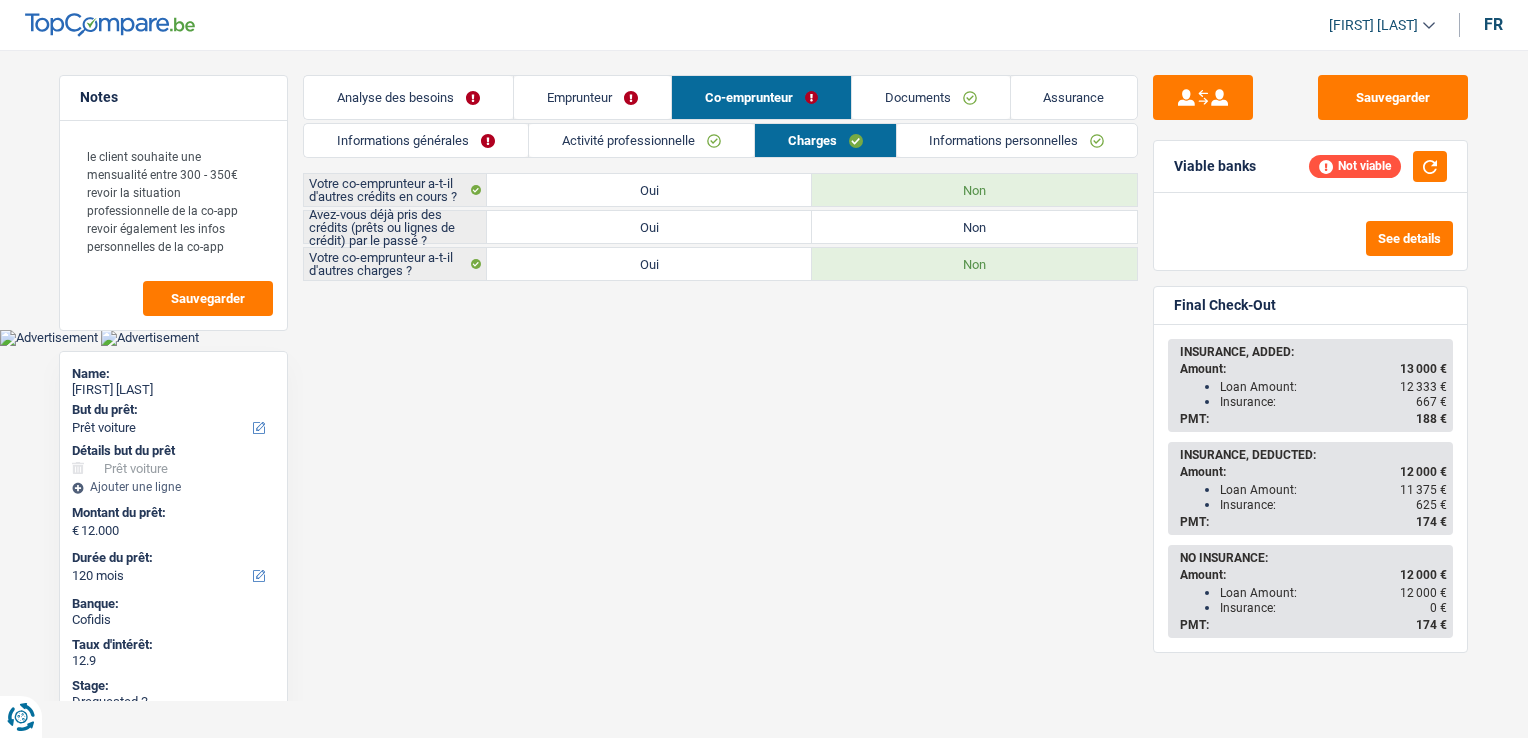 click on "Documents" at bounding box center [931, 97] 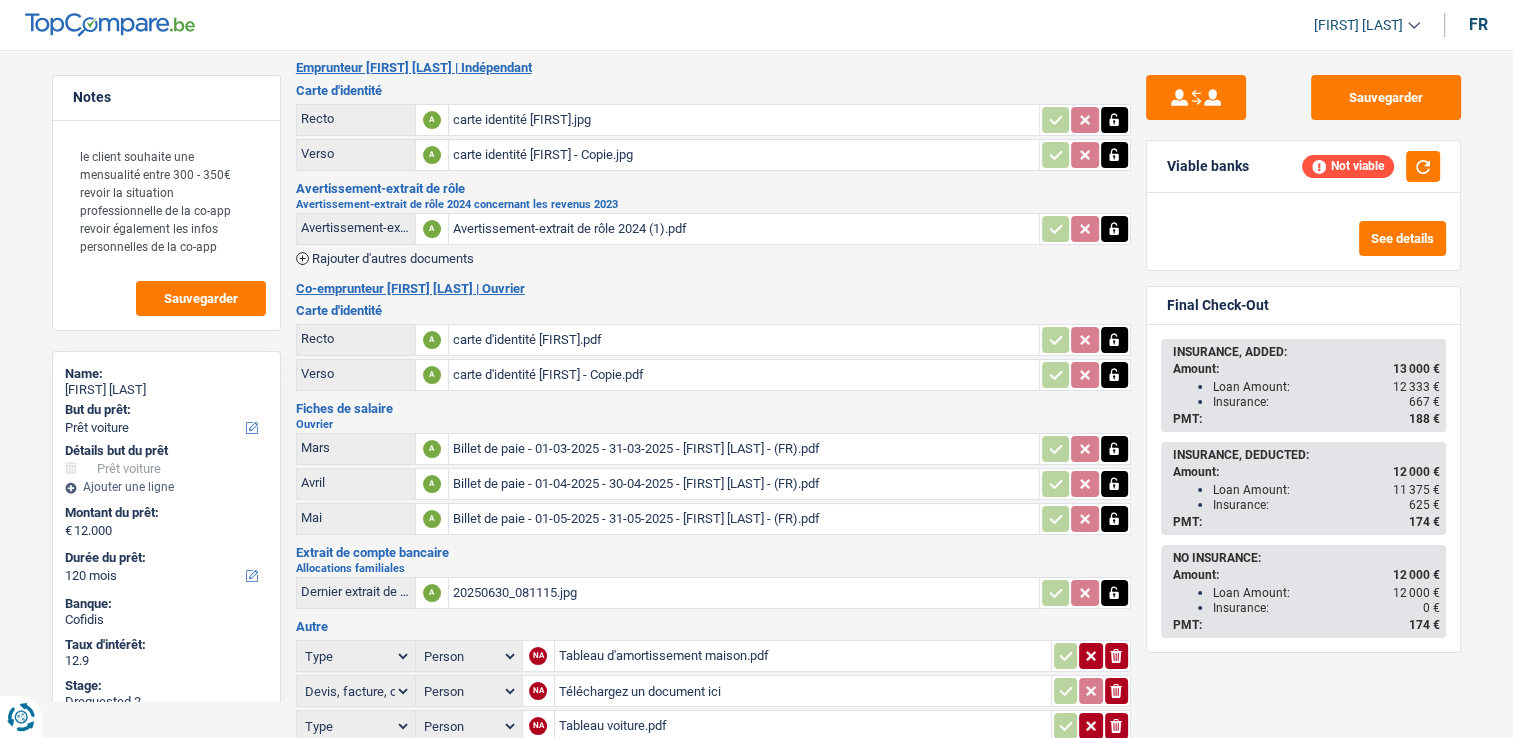 scroll, scrollTop: 0, scrollLeft: 0, axis: both 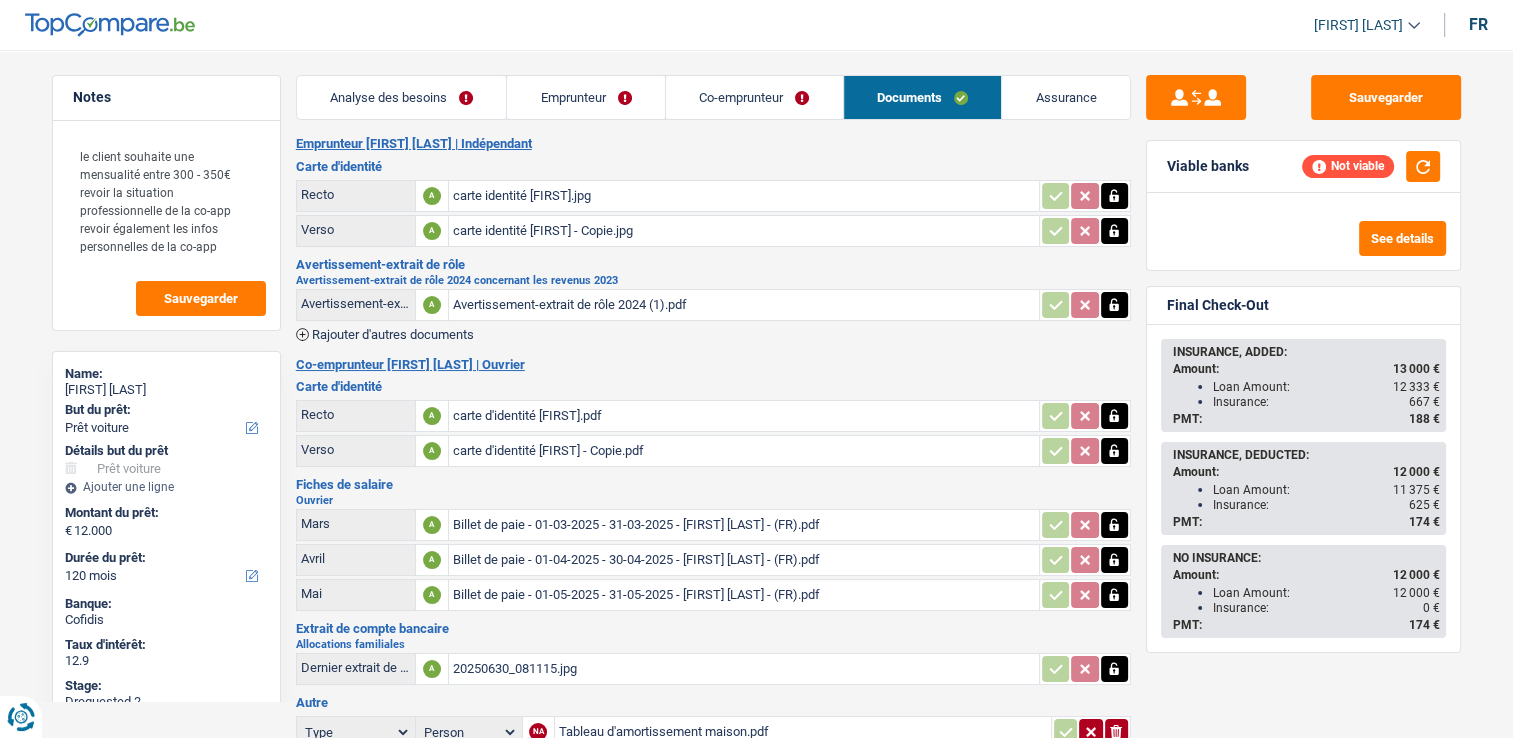 click on "Emprunteur" at bounding box center [586, 97] 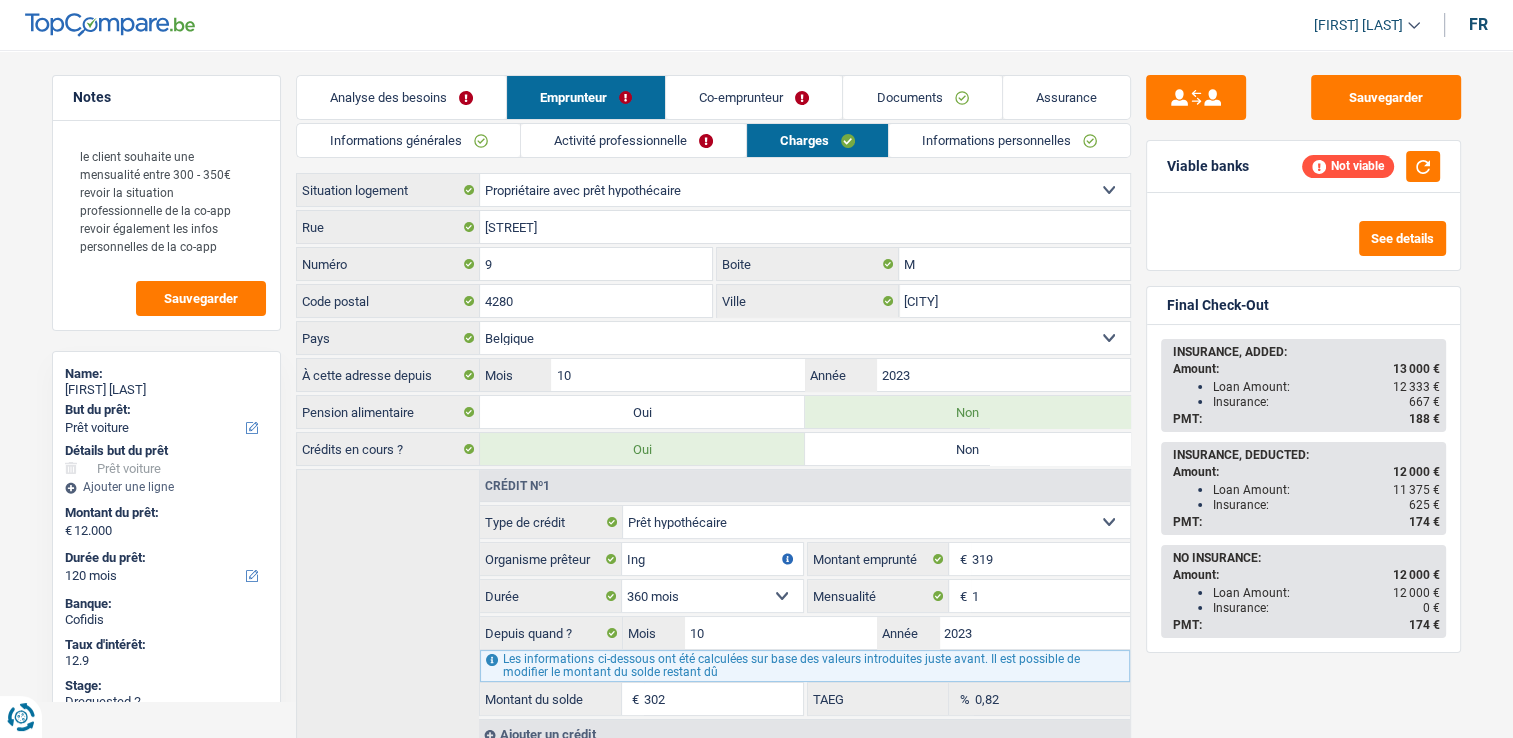 click on "Informations personnelles" at bounding box center (1009, 140) 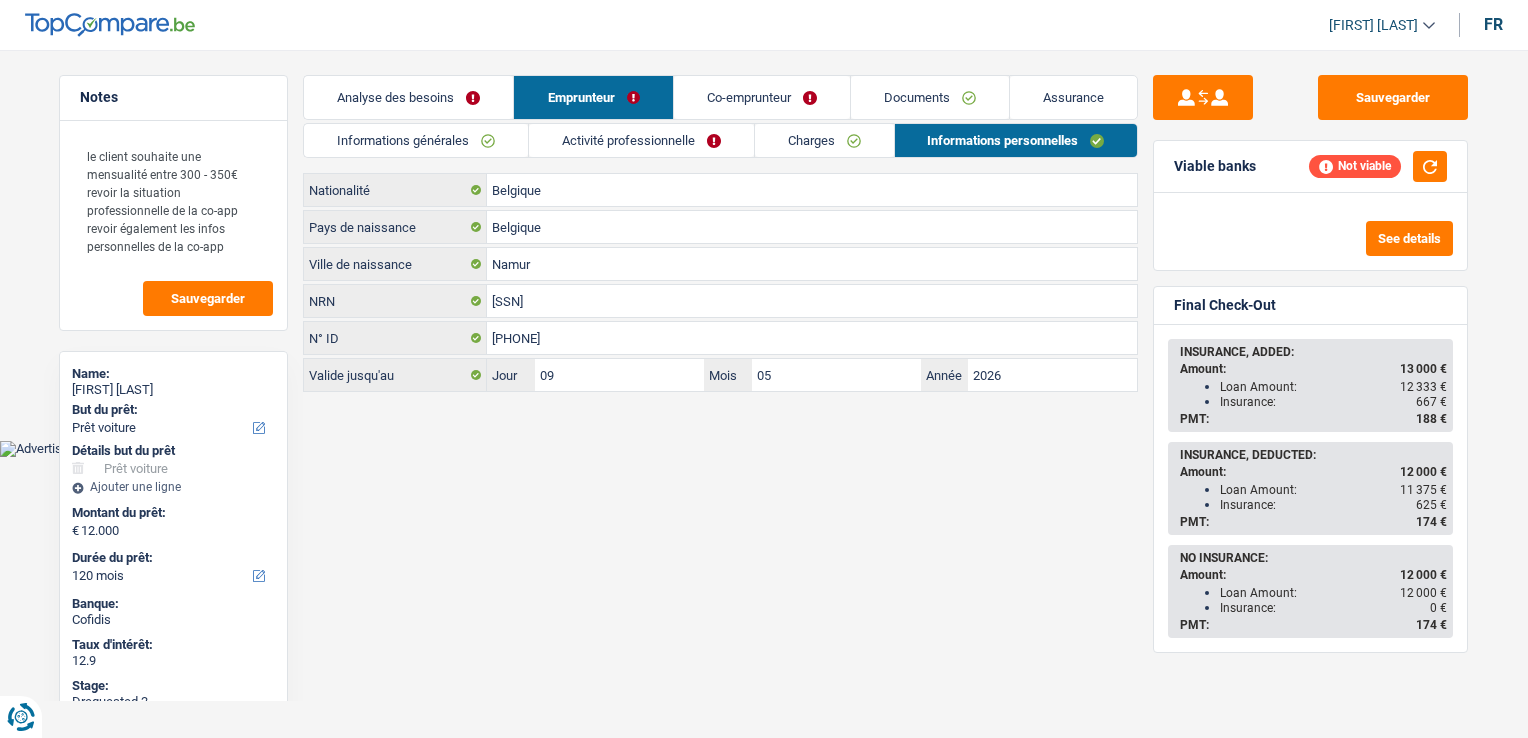 click on "Informations générales" at bounding box center (416, 140) 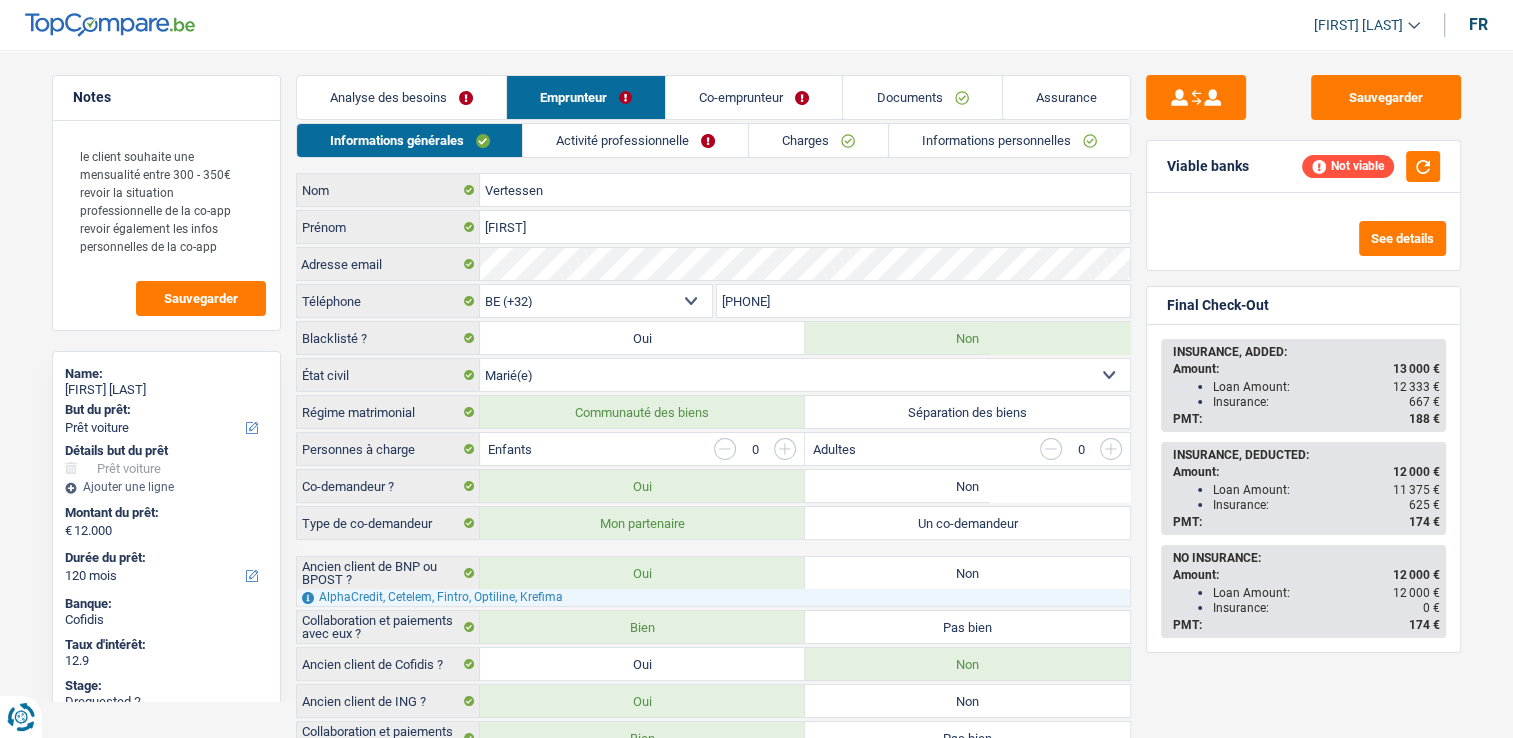 click on "Activité professionnelle" at bounding box center [635, 140] 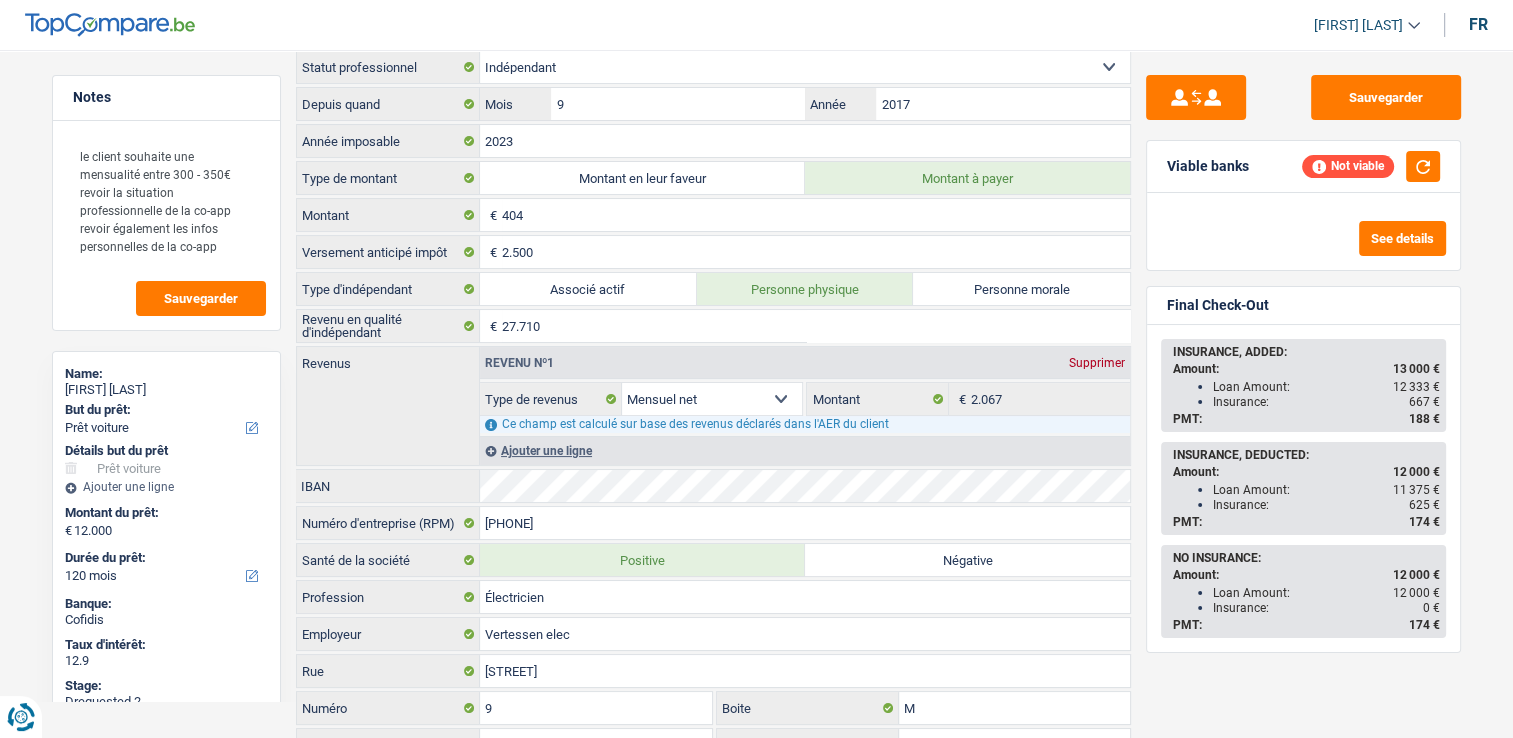 scroll, scrollTop: 0, scrollLeft: 0, axis: both 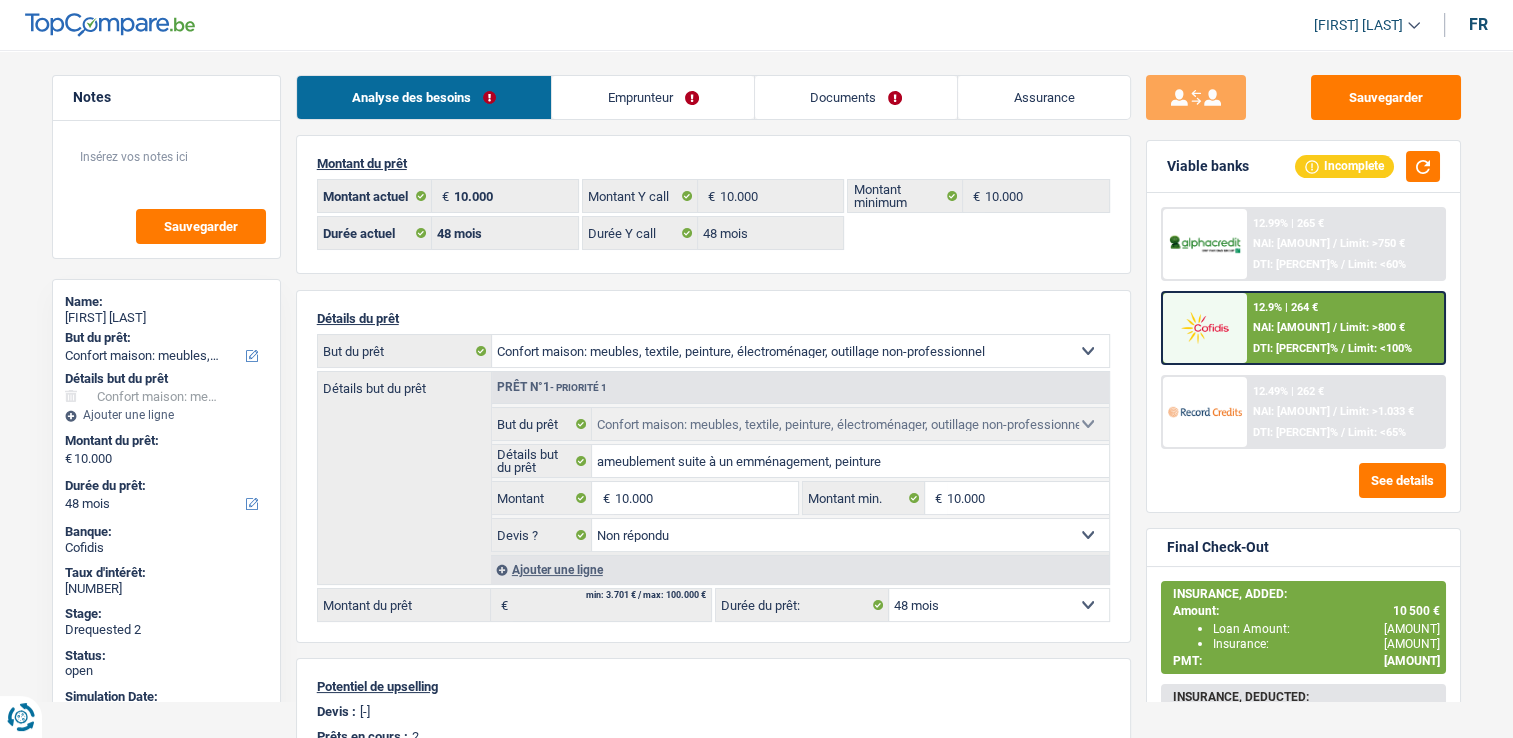 click on "Analyse des besoins Emprunteur Documents Assurance
Montant du prêt
10.000   €
Montant actuel
10.000   €
Montant Y call
10.000   €
Montant minimum
12 mois 18 mois 24 mois 30 mois 36 mois 42 mois 48 mois 60 mois 72 mois 84 mois 96 mois 120 mois 132 mois 144 mois 180 mois 240 mois 300 mois 360 mois 420 mois
Sélectionner une option
Durée actuel
12 mois 18 mois 24 mois 30 mois 36 mois 42 mois 48 mois 60 mois 72 mois 84 mois 96 mois 120 mois 132 mois 144 mois 180 mois 240 mois 300 mois 360 mois 420 mois
Sélectionner une option
Durée Y call
Détails du prêt
Confort maison: meubles, textile, peinture, électroménager, outillage non-professionnel" at bounding box center [713, 635] 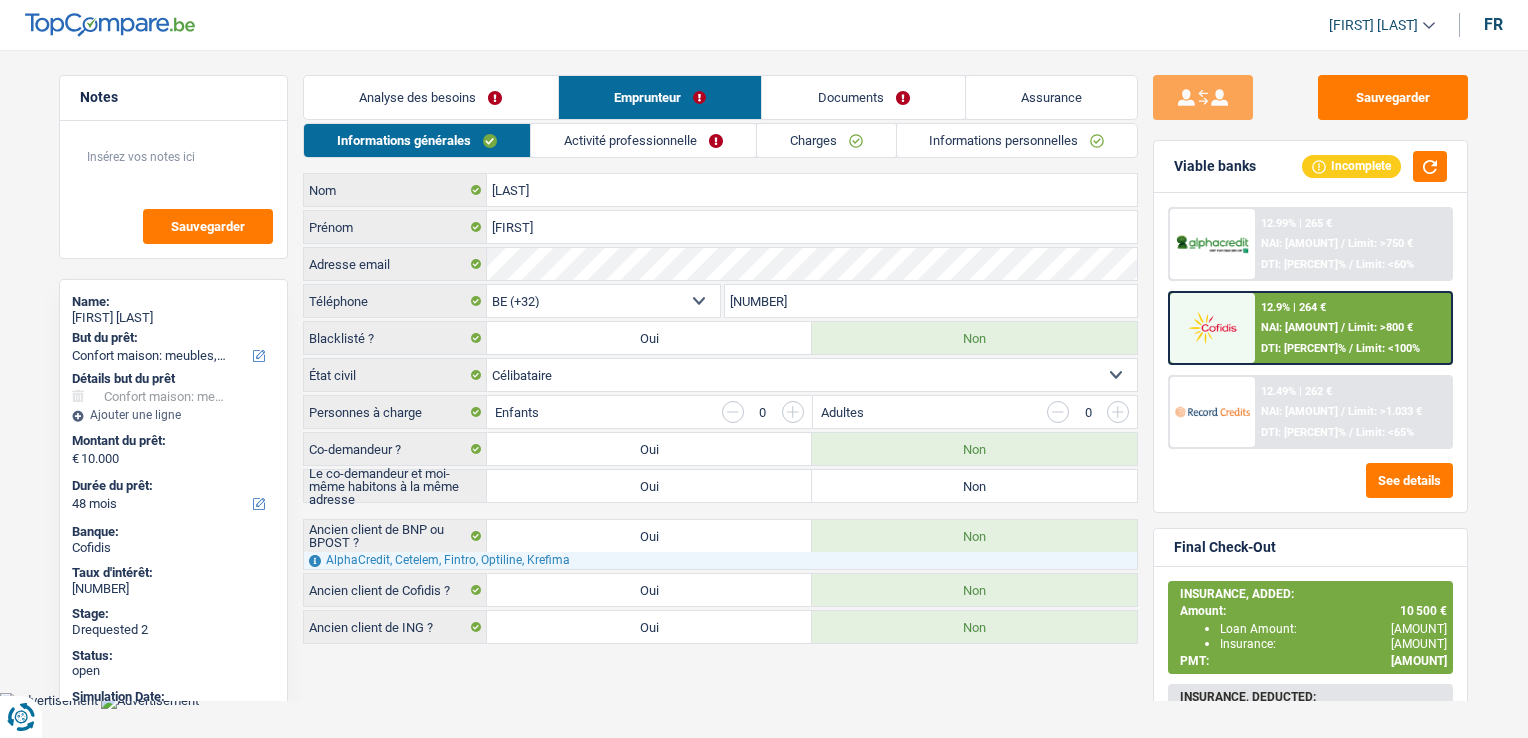 click on "Informations personnelles" at bounding box center (1017, 140) 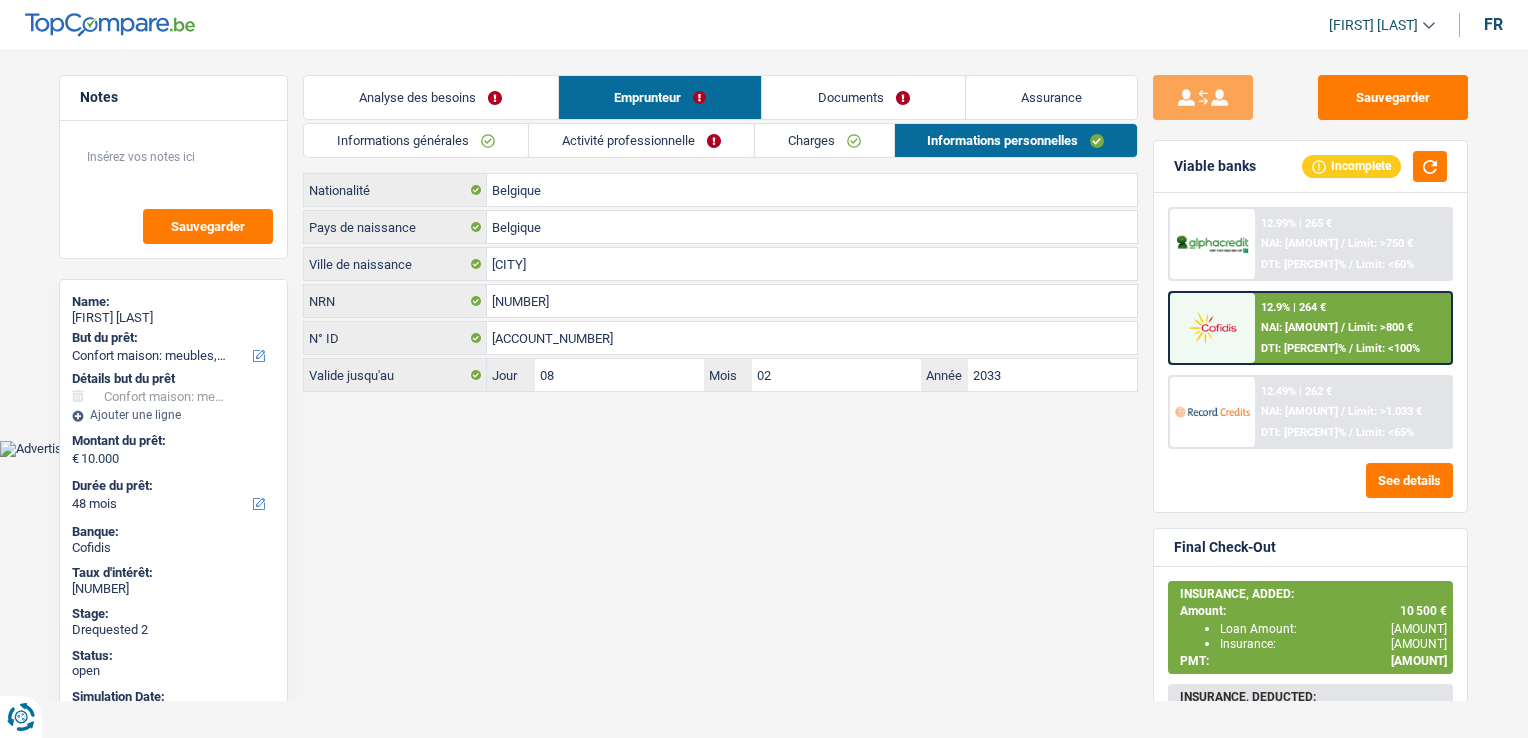 click on "Dafina Haziri
Se déconnecter
fr" at bounding box center (764, 25) 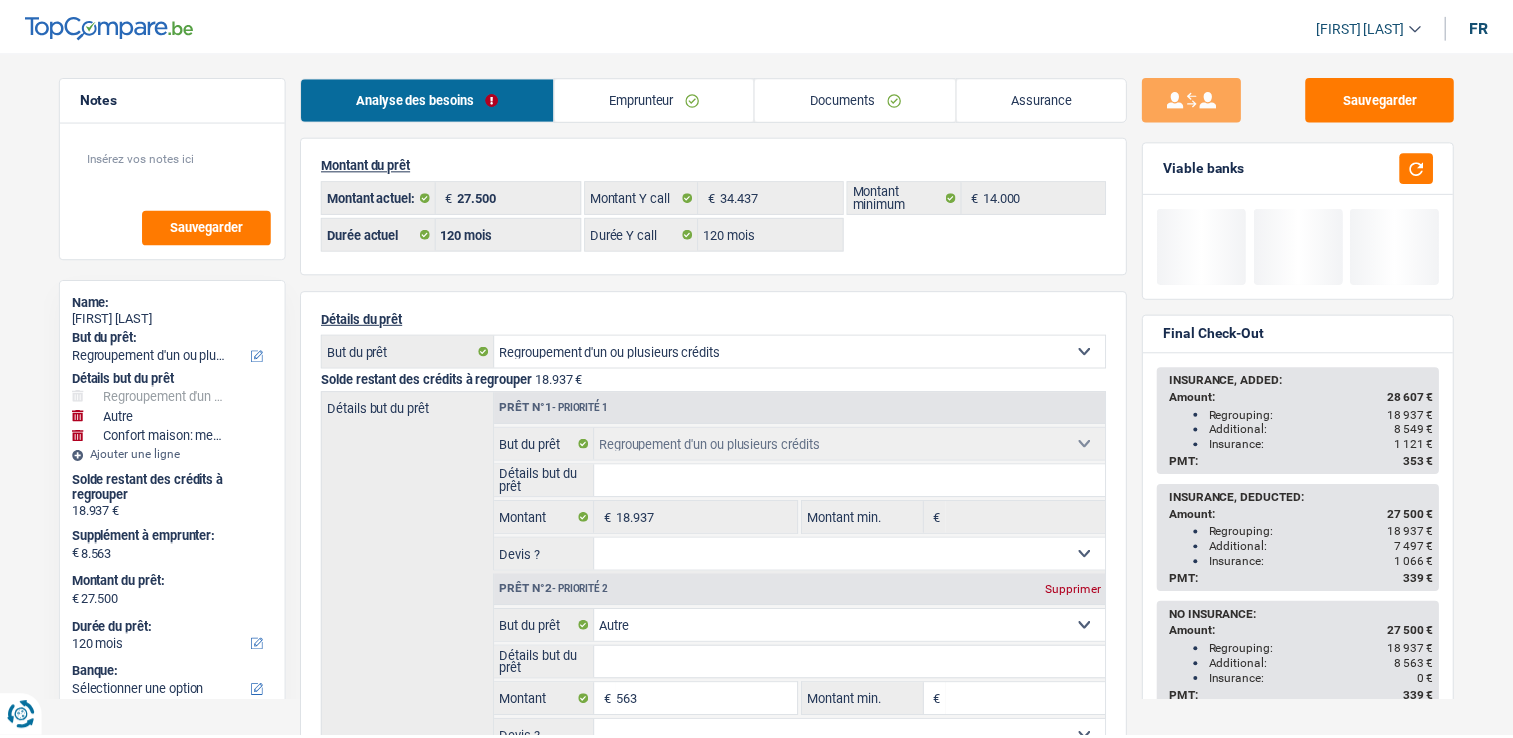 scroll, scrollTop: 0, scrollLeft: 0, axis: both 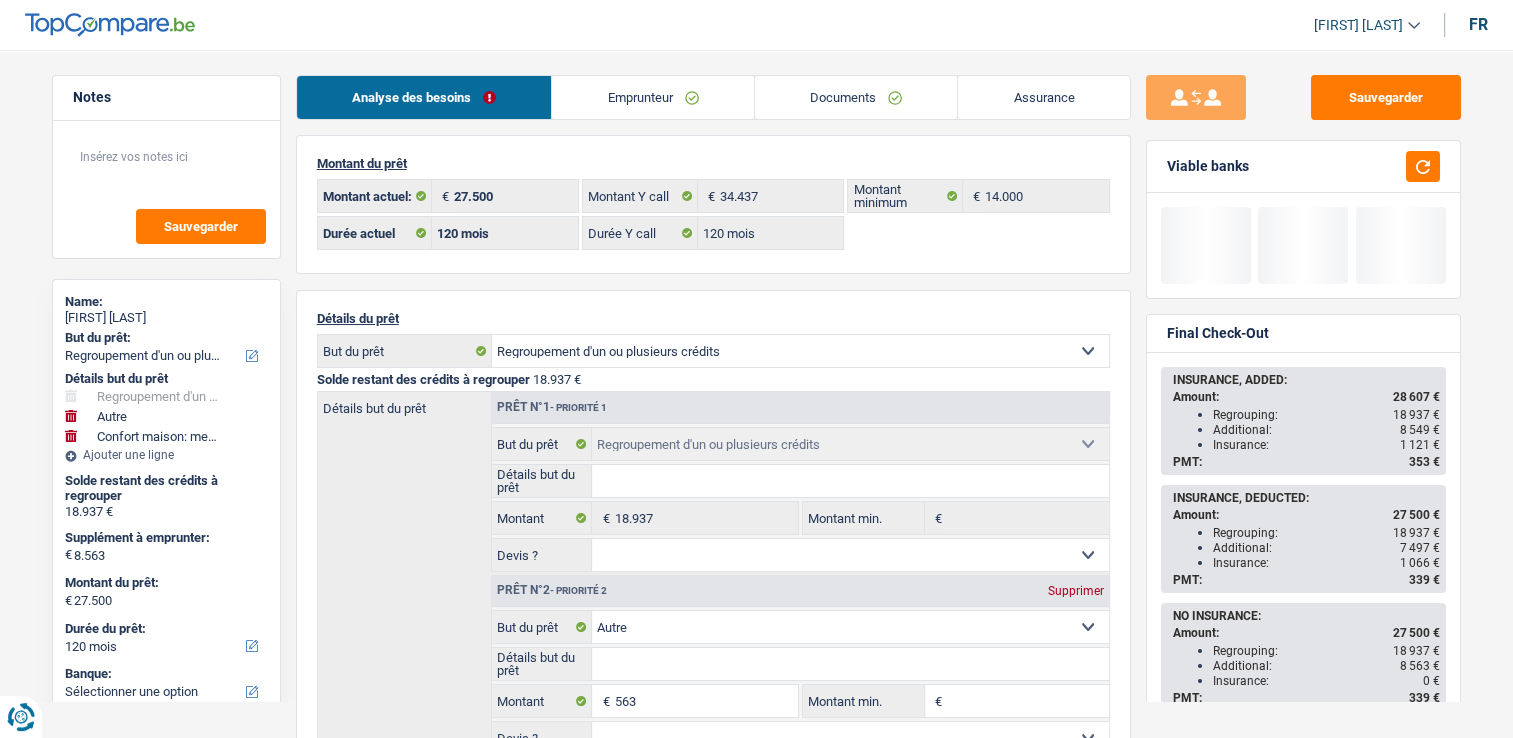 click on "Emprunteur" at bounding box center (653, 97) 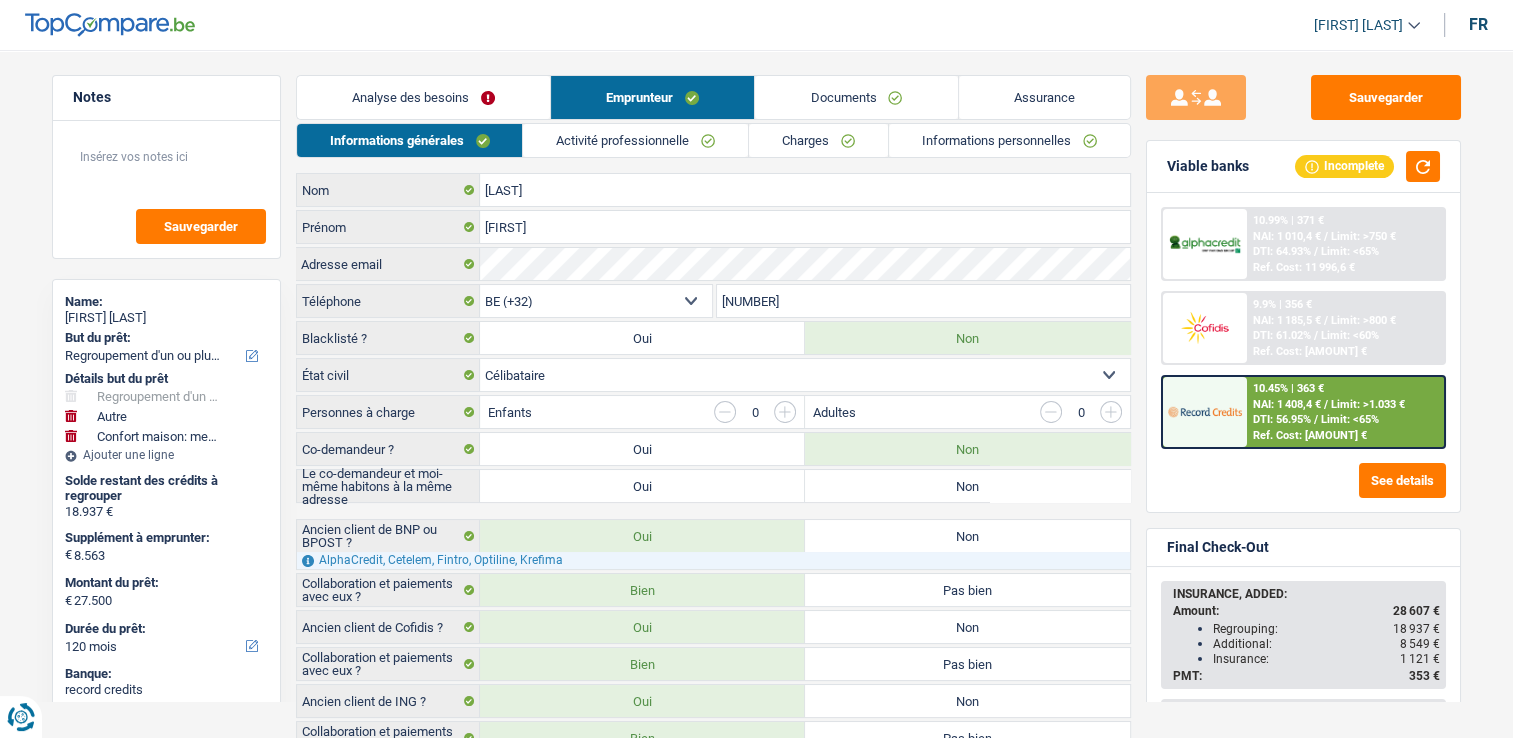 click on "Activité professionnelle" at bounding box center [635, 140] 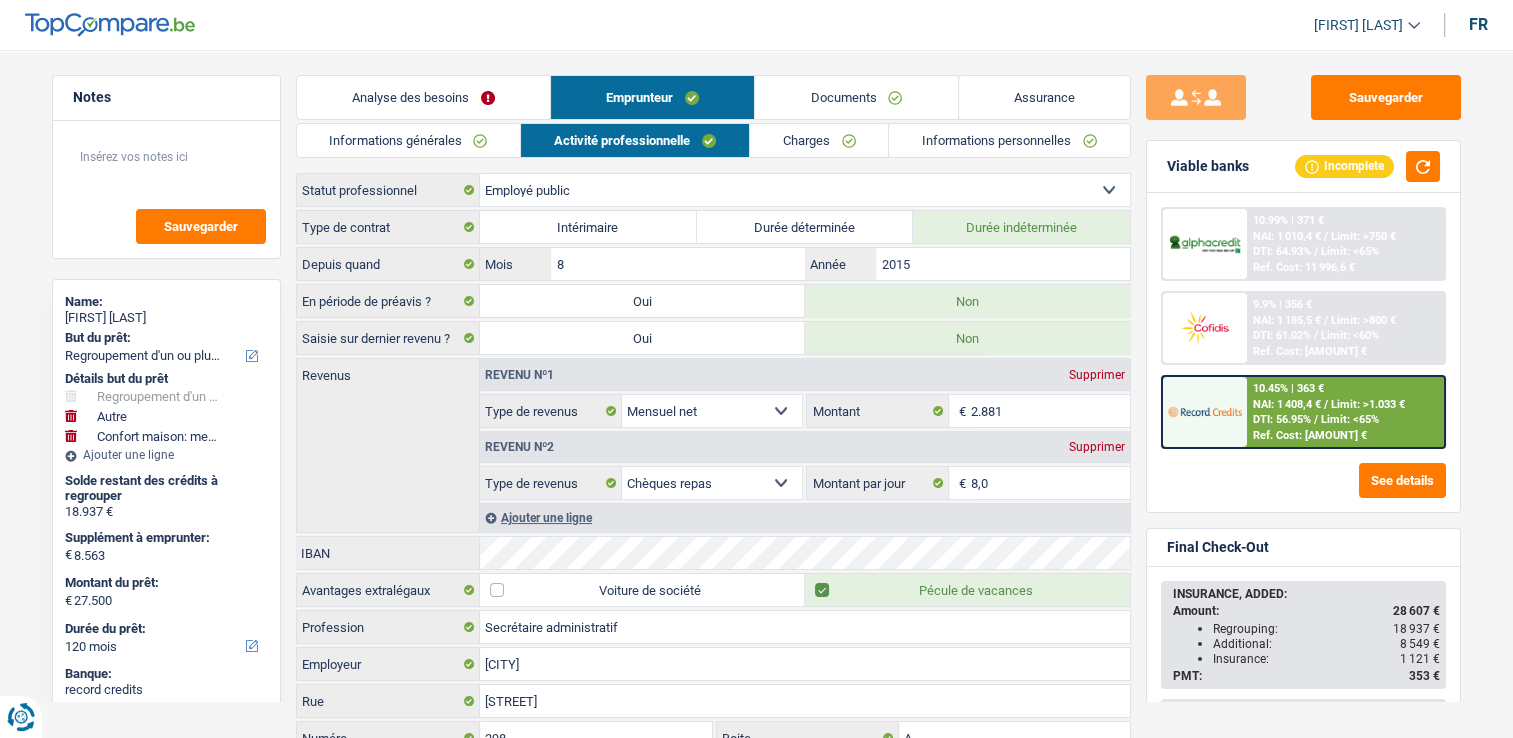 click on "Informations générales" at bounding box center (409, 140) 